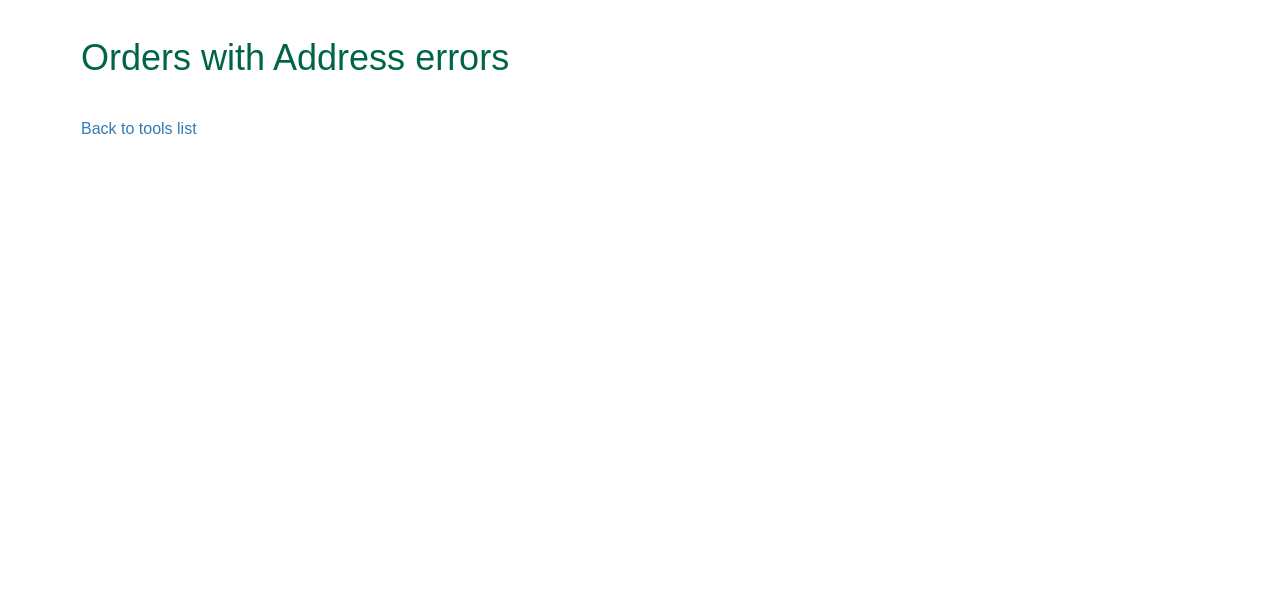 scroll, scrollTop: 0, scrollLeft: 0, axis: both 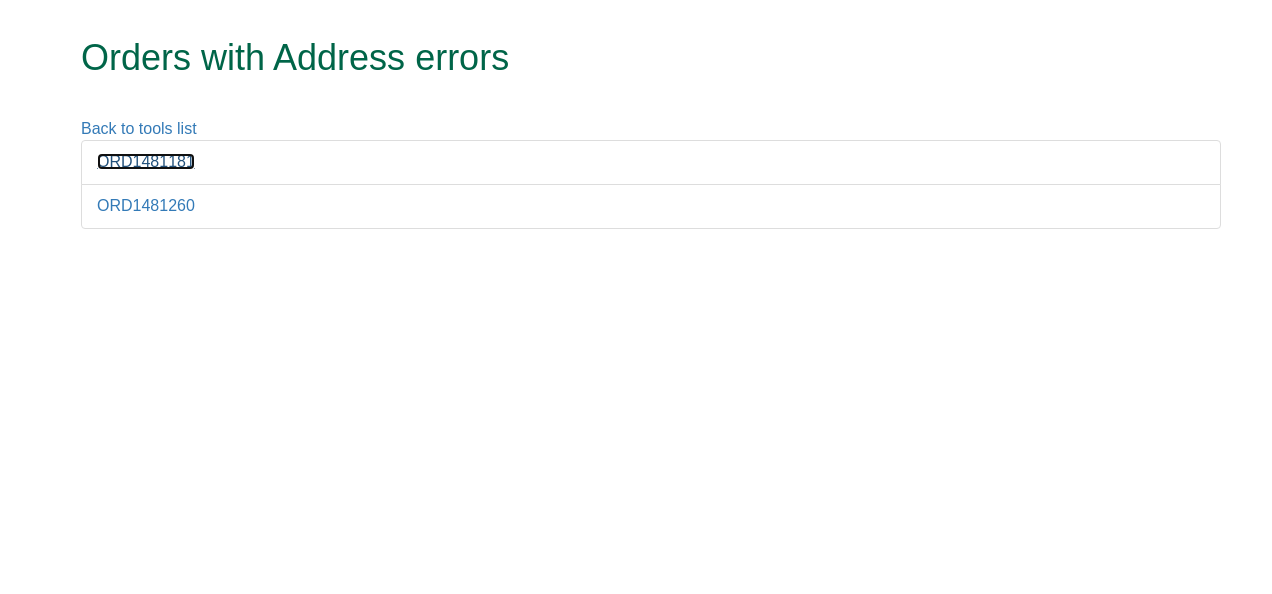 click on "ORD1481181" at bounding box center [146, 161] 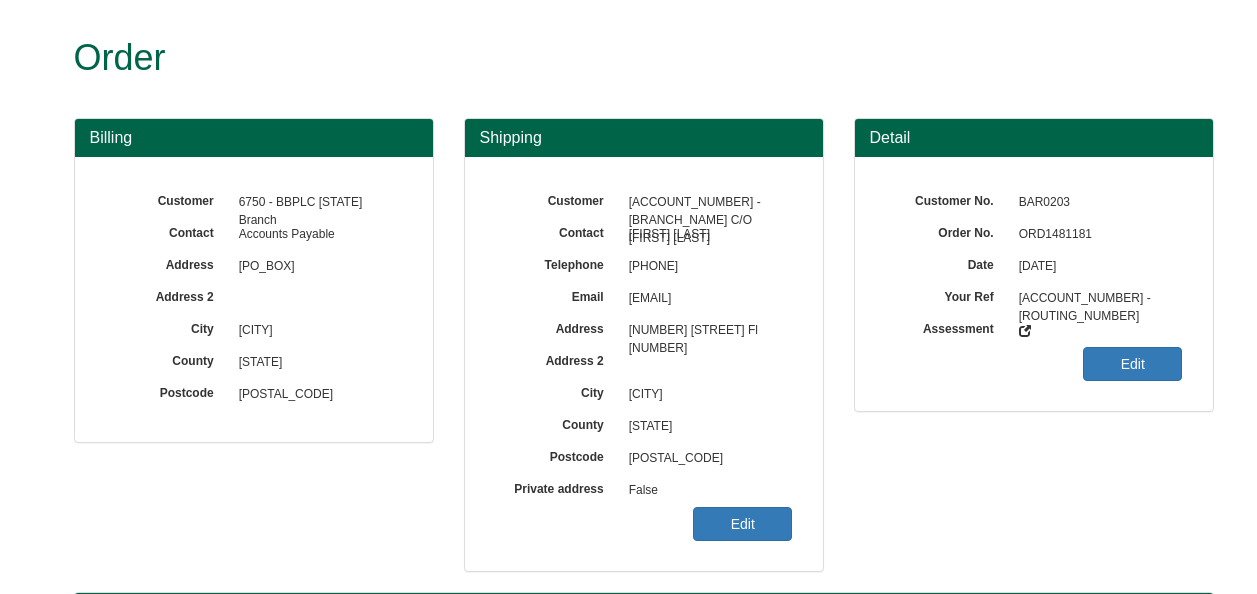 scroll, scrollTop: 0, scrollLeft: 0, axis: both 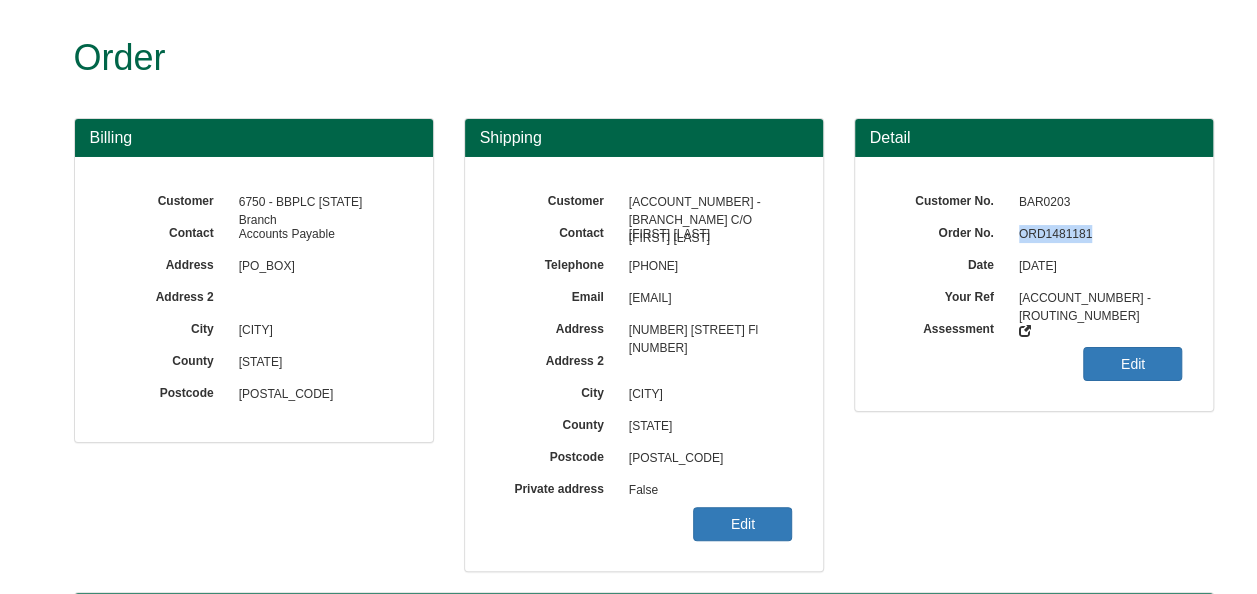 drag, startPoint x: 1092, startPoint y: 232, endPoint x: 1018, endPoint y: 233, distance: 74.00676 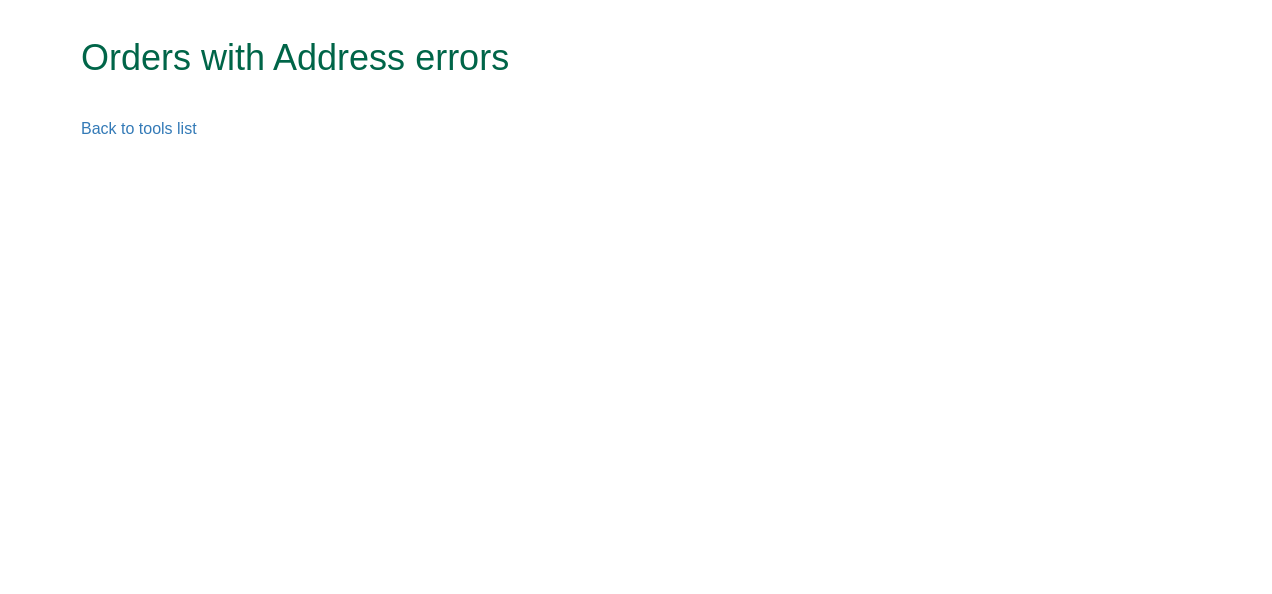 scroll, scrollTop: 0, scrollLeft: 0, axis: both 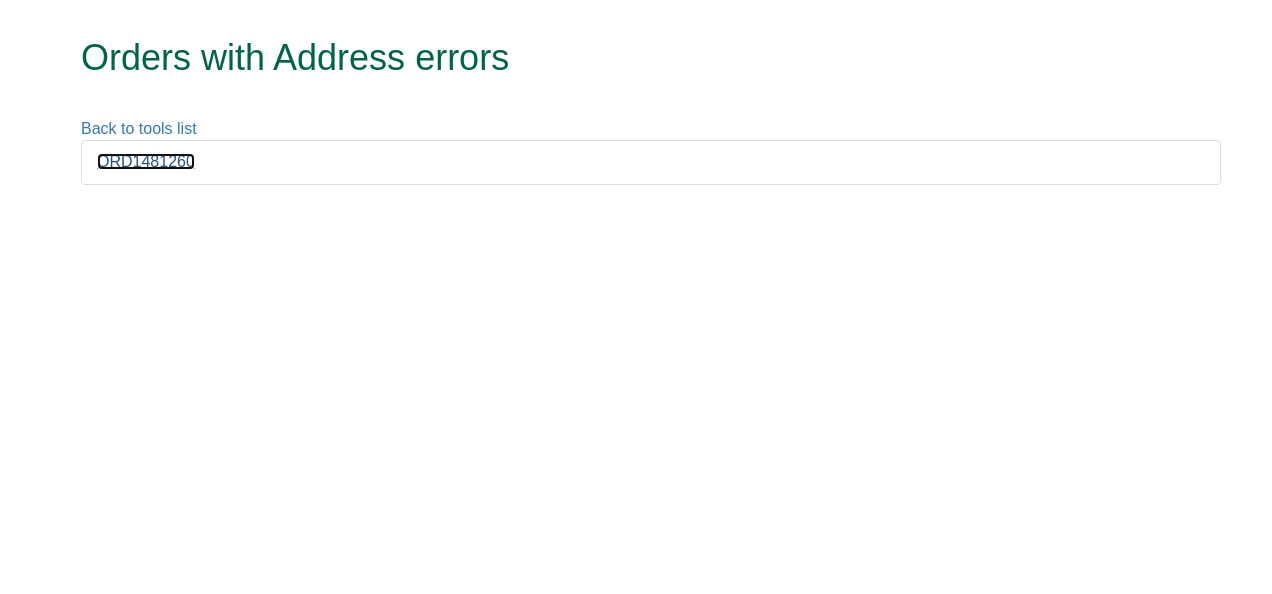 drag, startPoint x: 0, startPoint y: 0, endPoint x: 146, endPoint y: 164, distance: 219.57231 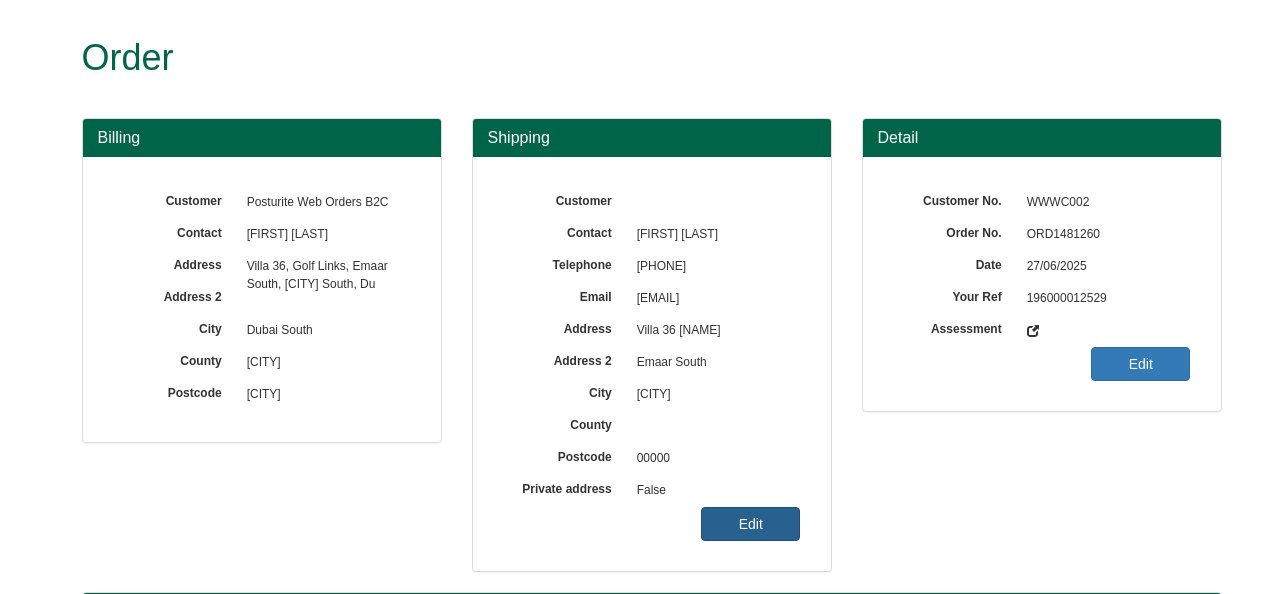 scroll, scrollTop: 0, scrollLeft: 0, axis: both 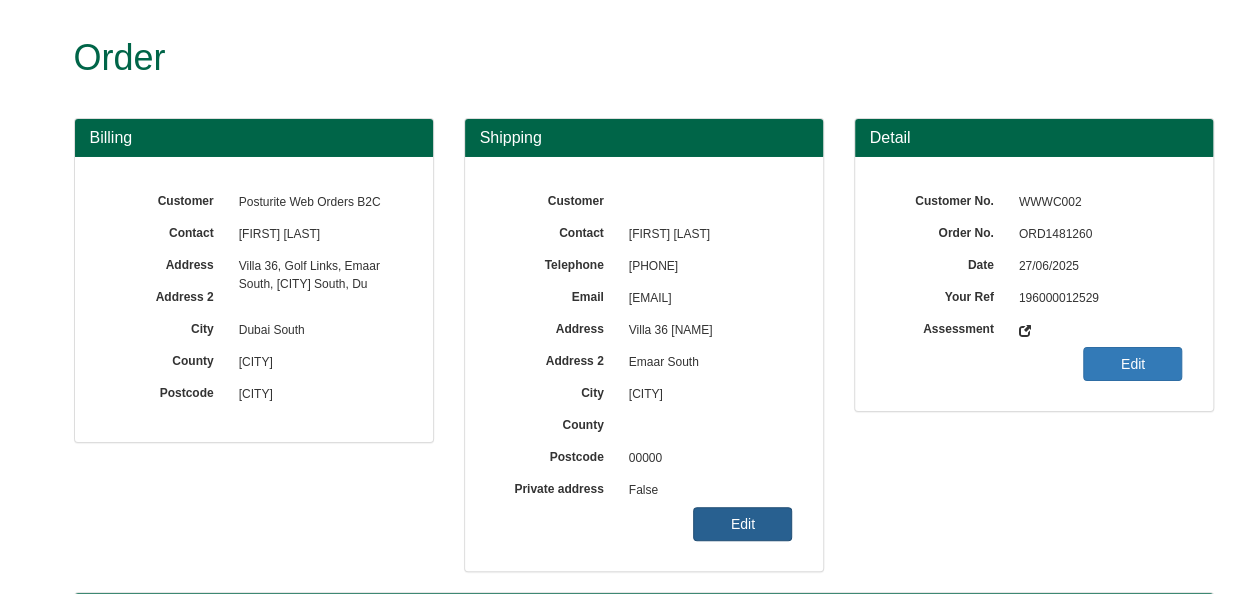 click on "Edit" at bounding box center [742, 524] 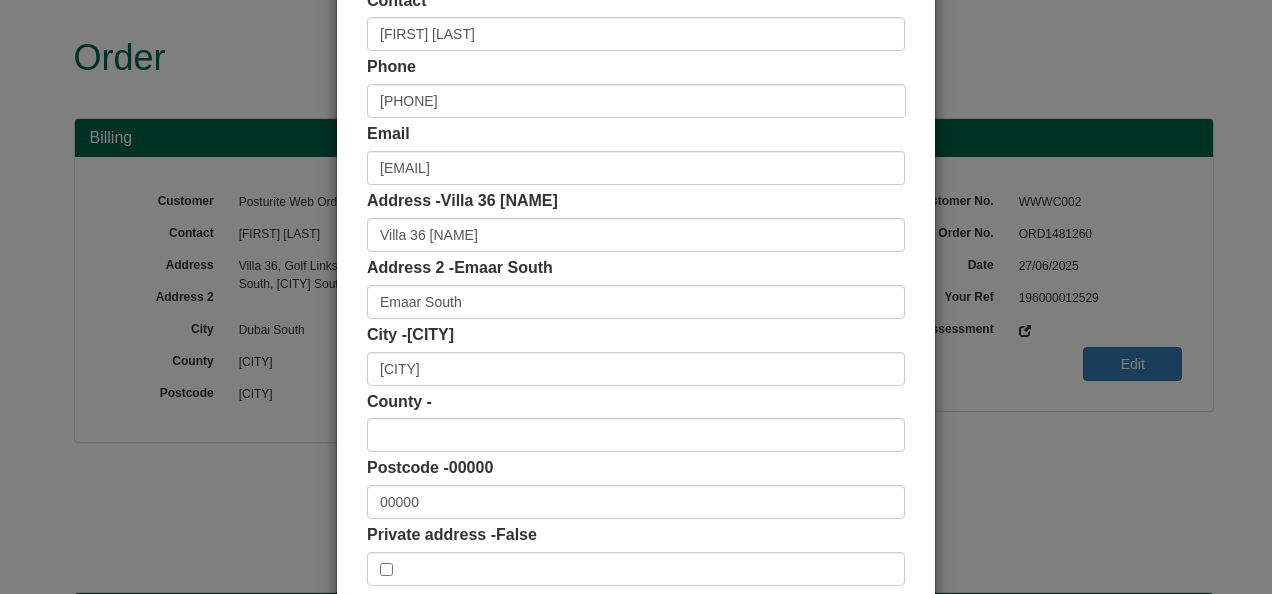 scroll, scrollTop: 200, scrollLeft: 0, axis: vertical 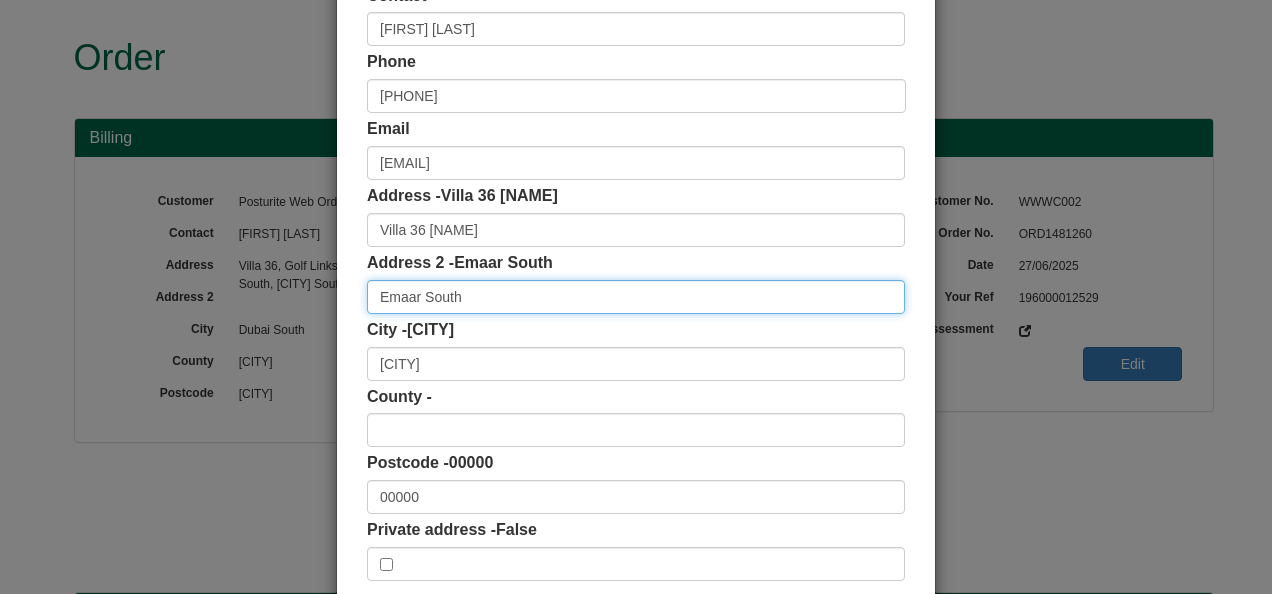 click on "Emaar South" at bounding box center (636, 297) 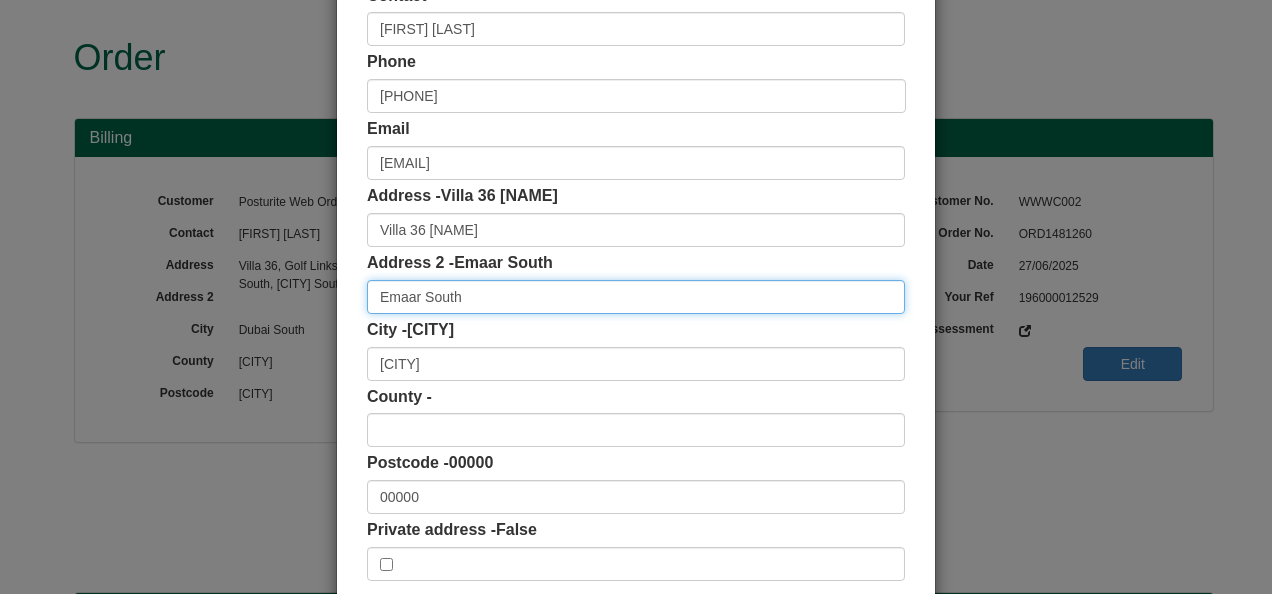 click on "Emaar South" at bounding box center (636, 297) 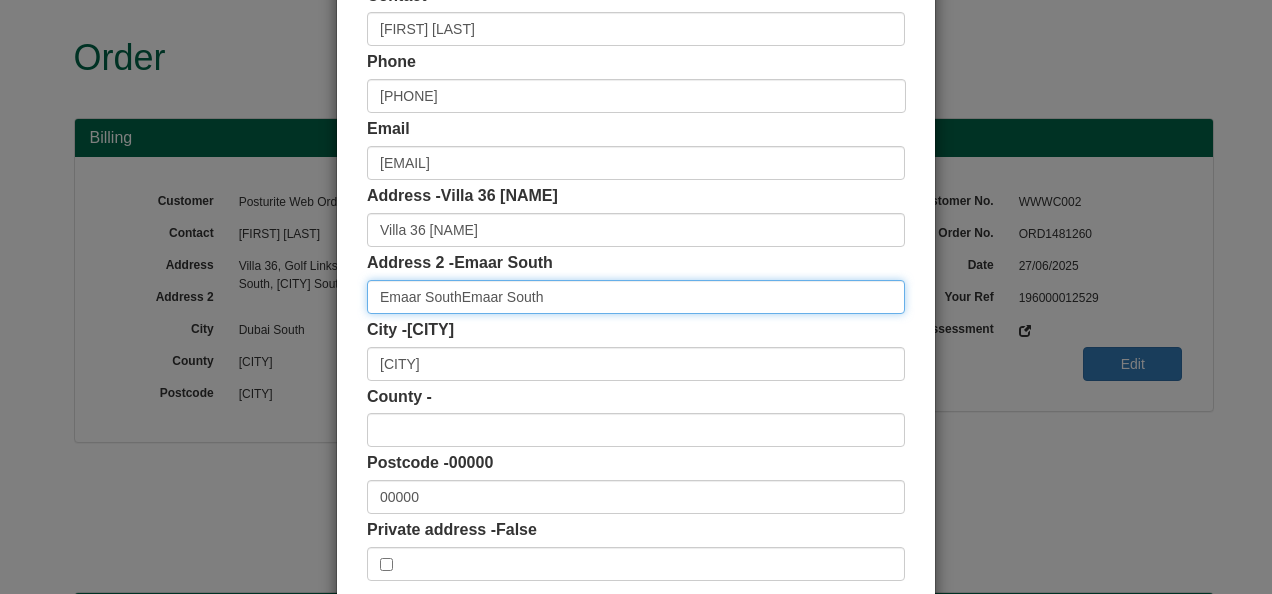 drag, startPoint x: 531, startPoint y: 292, endPoint x: 220, endPoint y: 284, distance: 311.10287 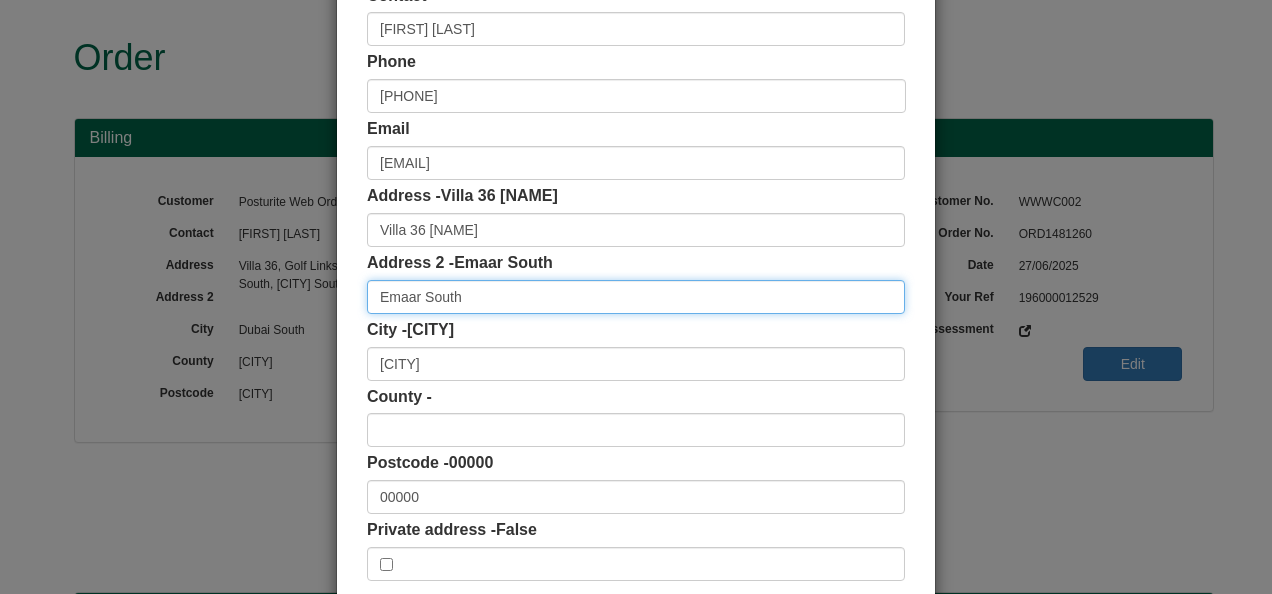 click on "Emaar South" at bounding box center (636, 297) 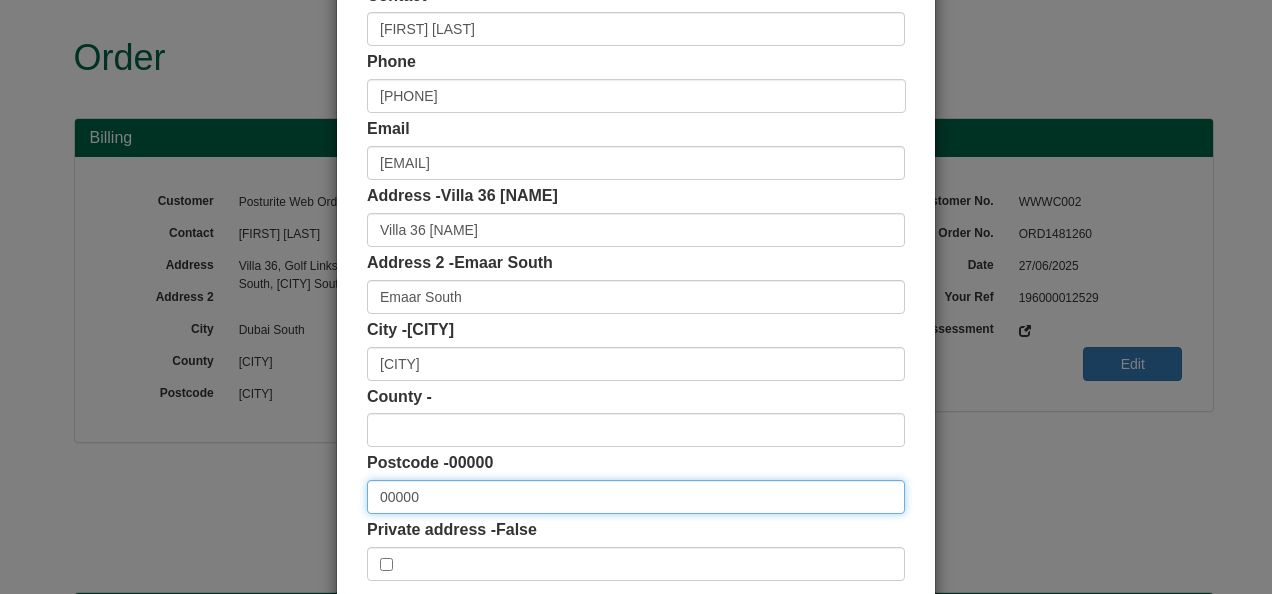 click on "[POSTAL_CODE]" at bounding box center (636, 497) 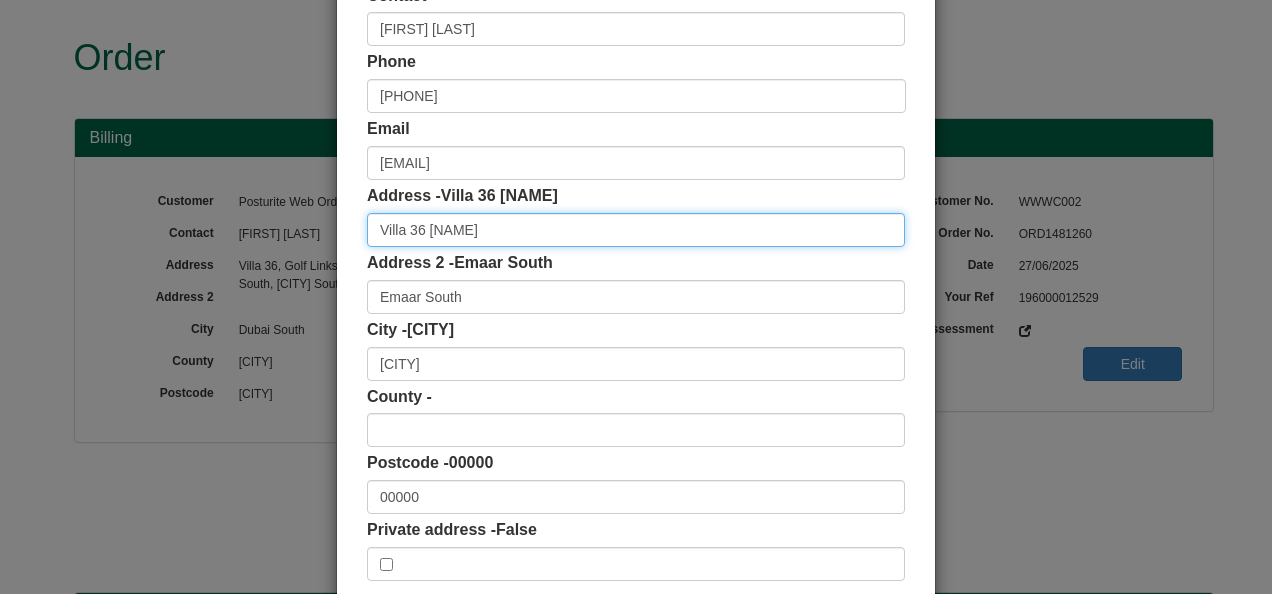 click on "Villa 36 Golf Links" at bounding box center (636, 230) 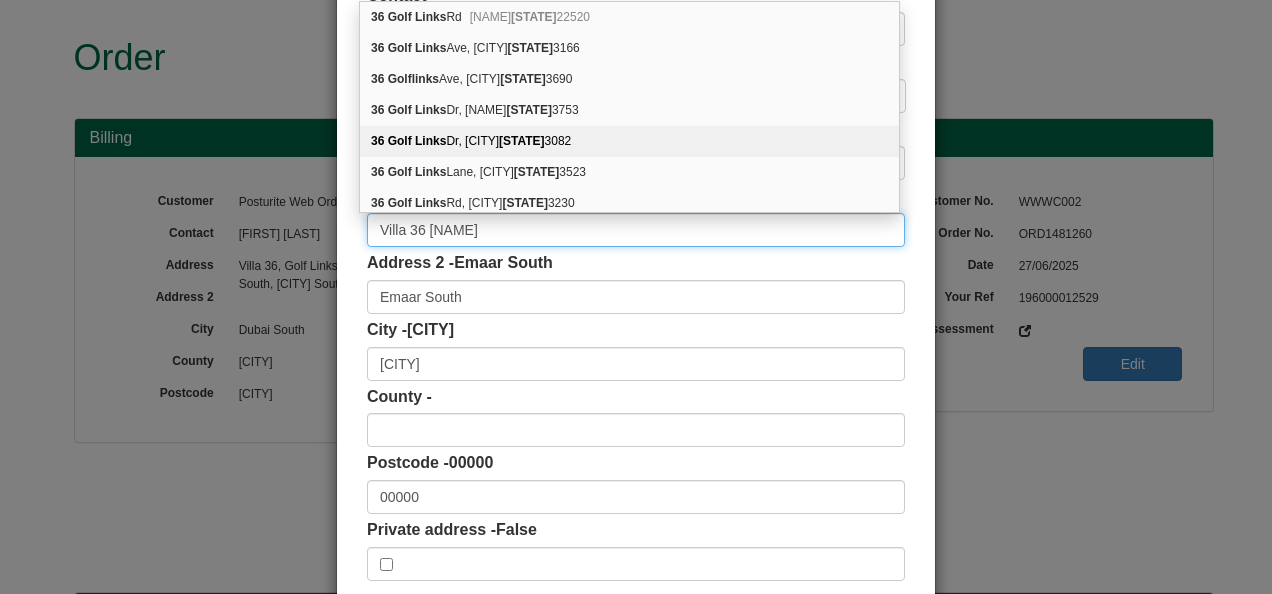 scroll, scrollTop: 1, scrollLeft: 0, axis: vertical 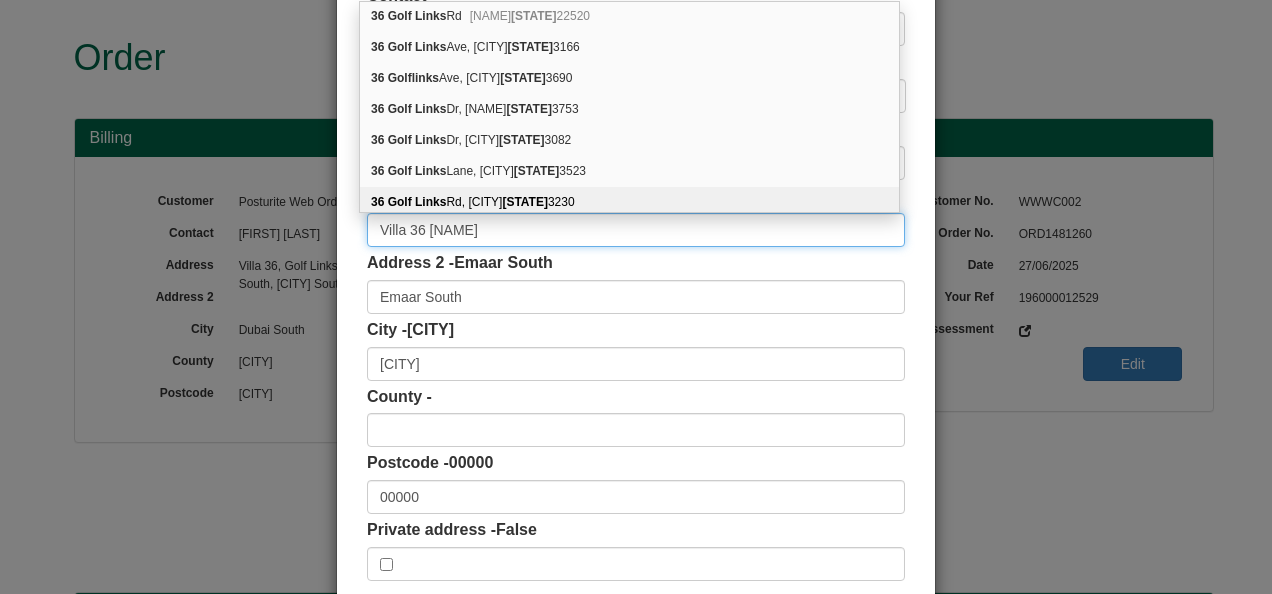 click on "Villa 36 Golf Links" at bounding box center (636, 230) 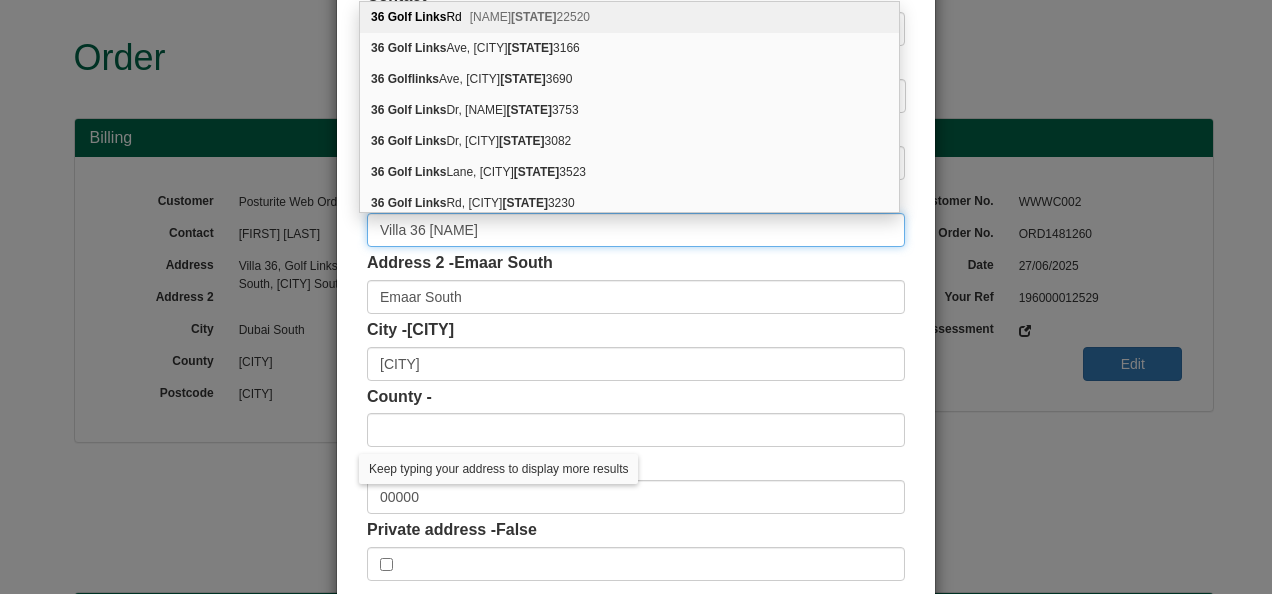 click on "Villa 36 Golf Links" at bounding box center (636, 230) 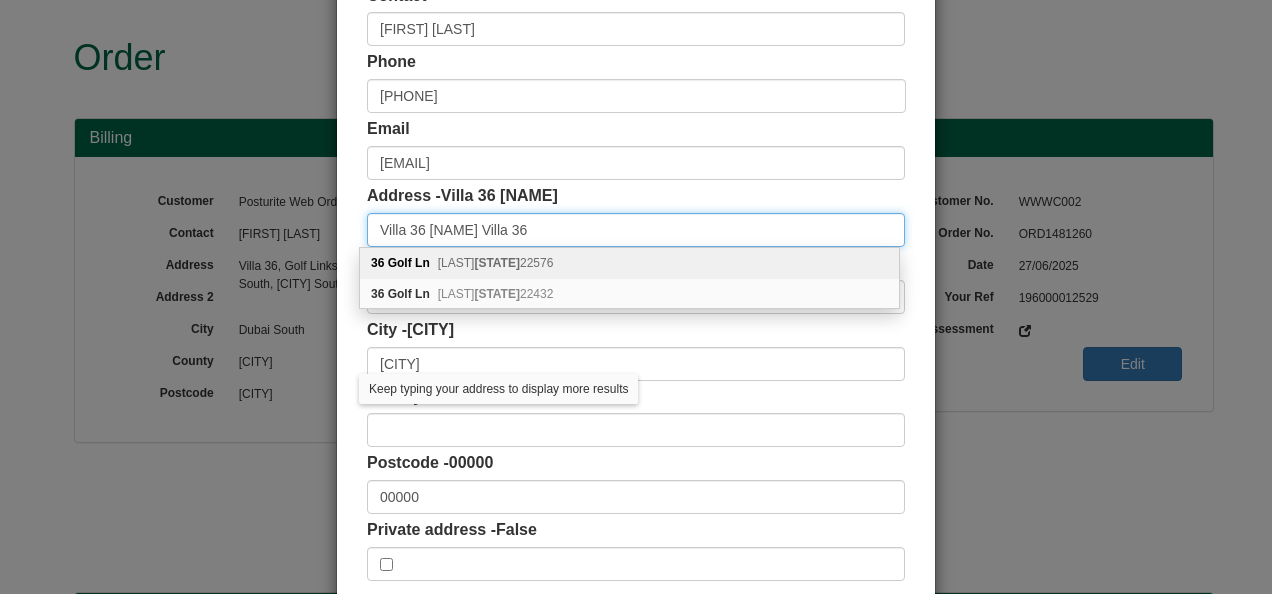 drag, startPoint x: 418, startPoint y: 228, endPoint x: 289, endPoint y: 228, distance: 129 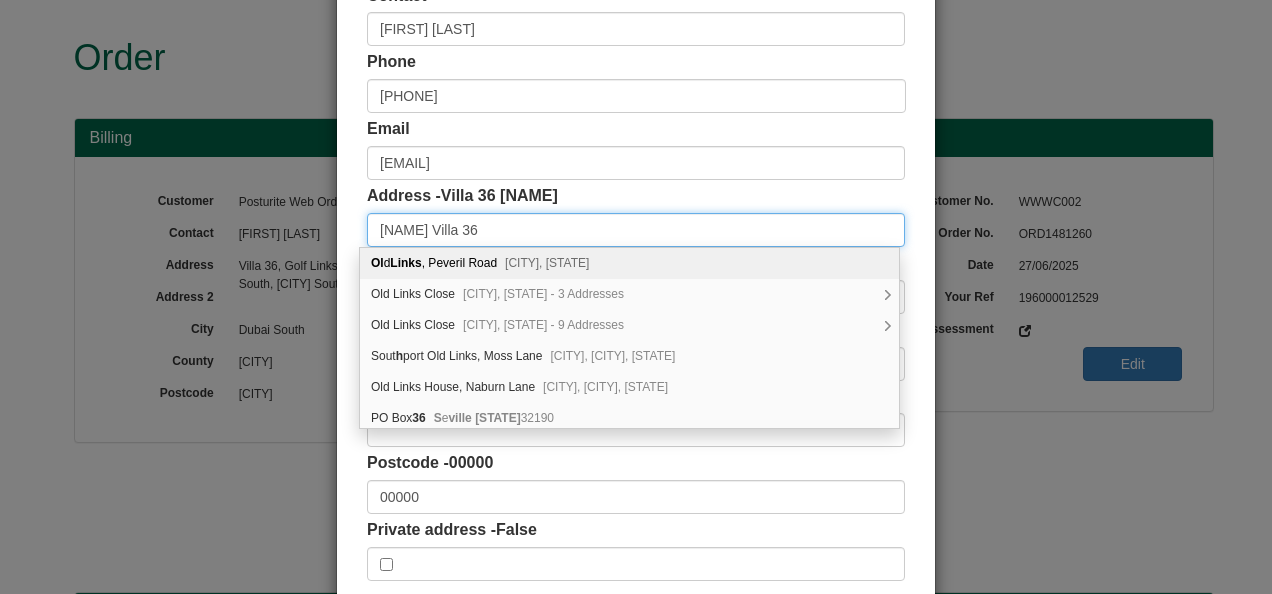 drag, startPoint x: 489, startPoint y: 224, endPoint x: 518, endPoint y: 228, distance: 29.274563 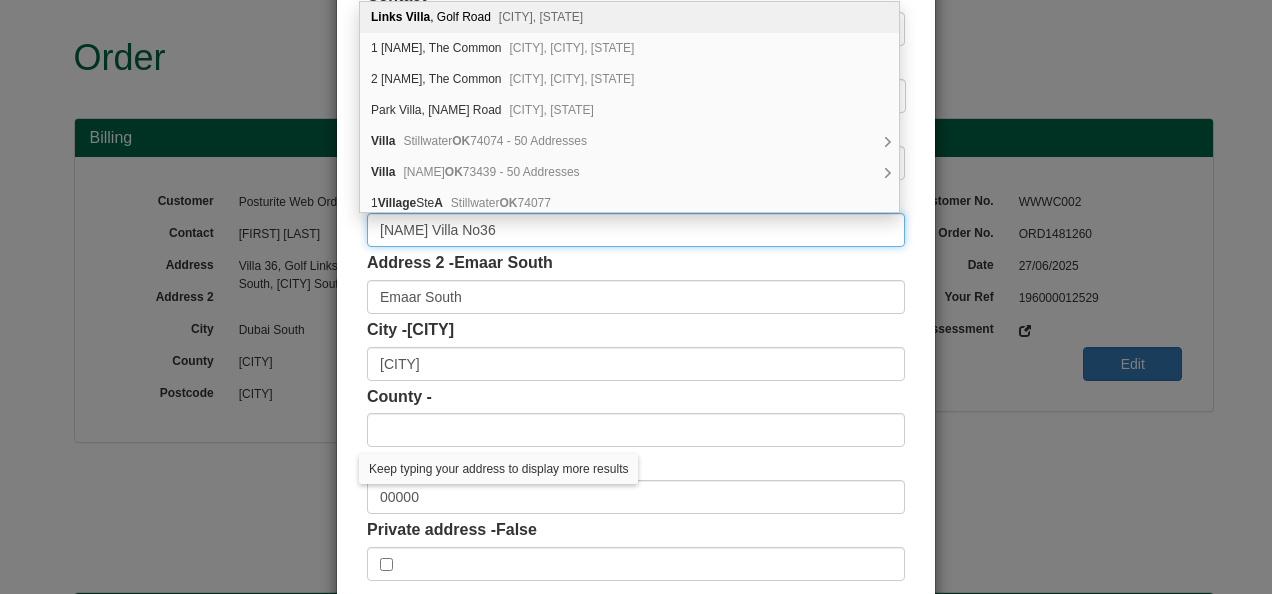 click on "[ADDRESS]" at bounding box center (636, 230) 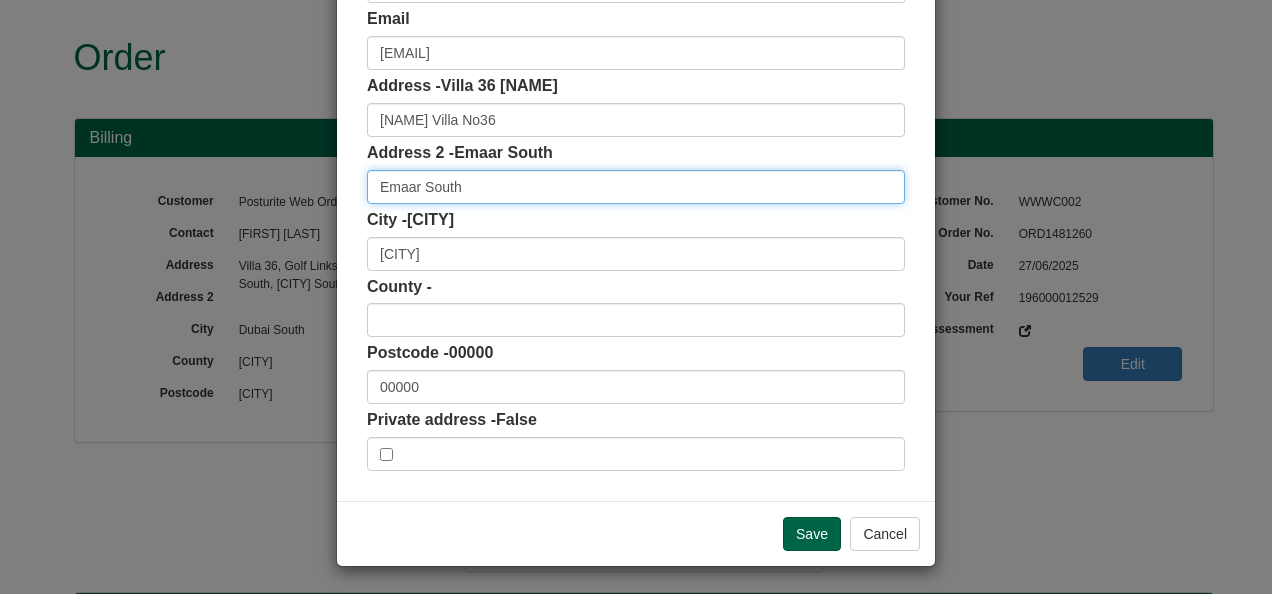 scroll, scrollTop: 311, scrollLeft: 0, axis: vertical 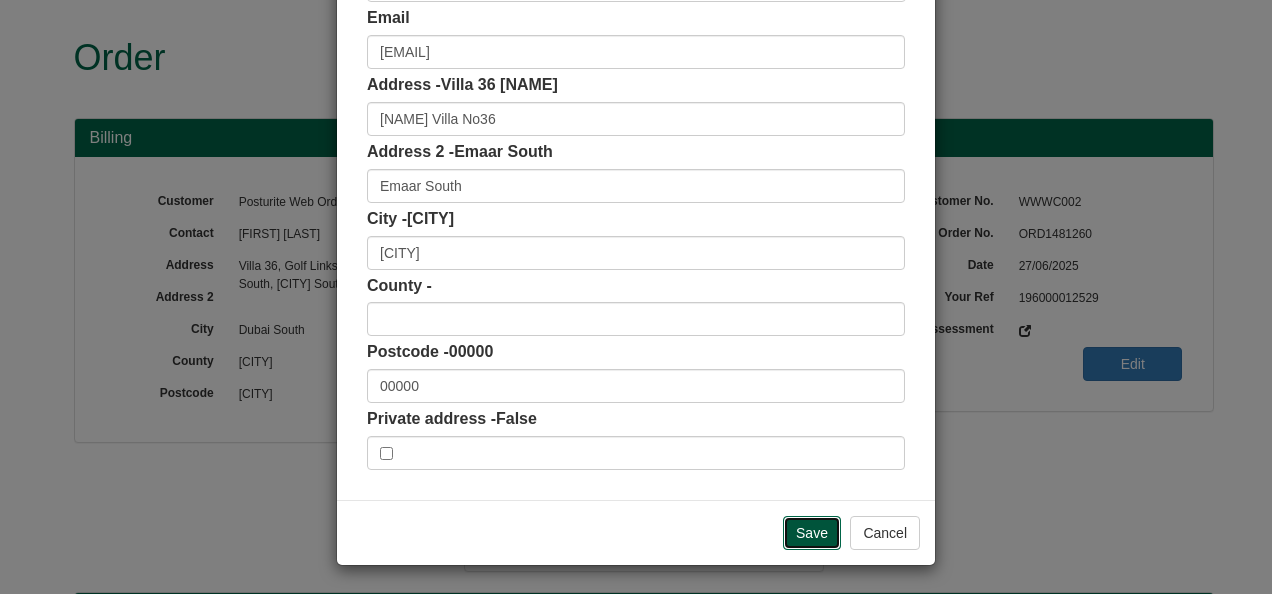 click on "Save" at bounding box center (812, 533) 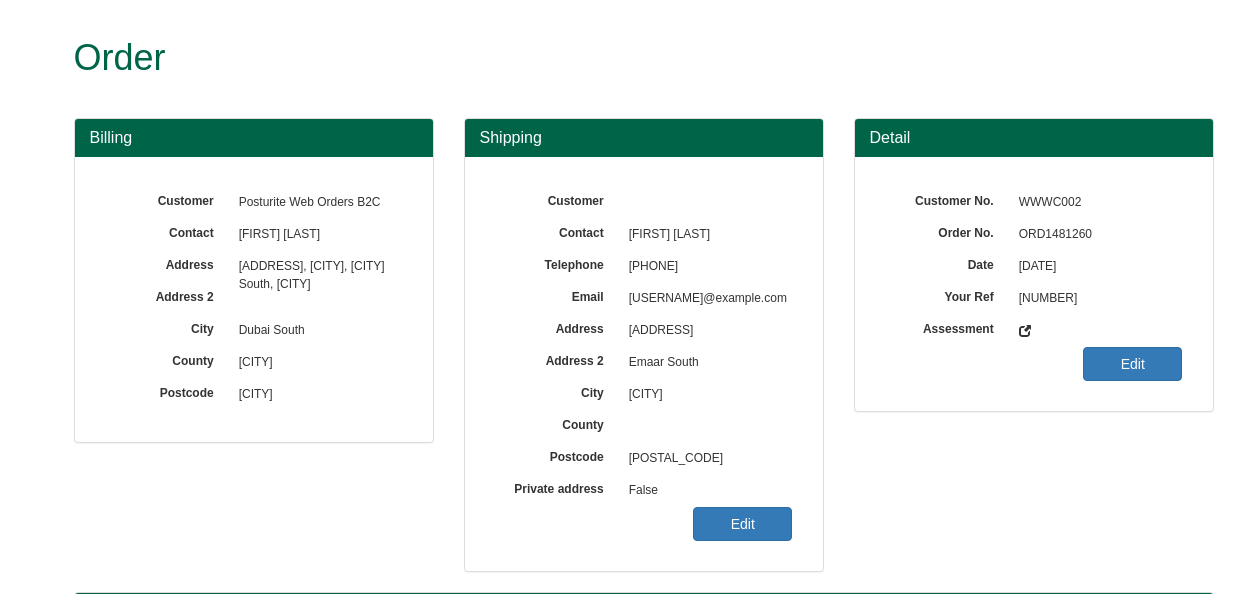 scroll, scrollTop: 0, scrollLeft: 0, axis: both 